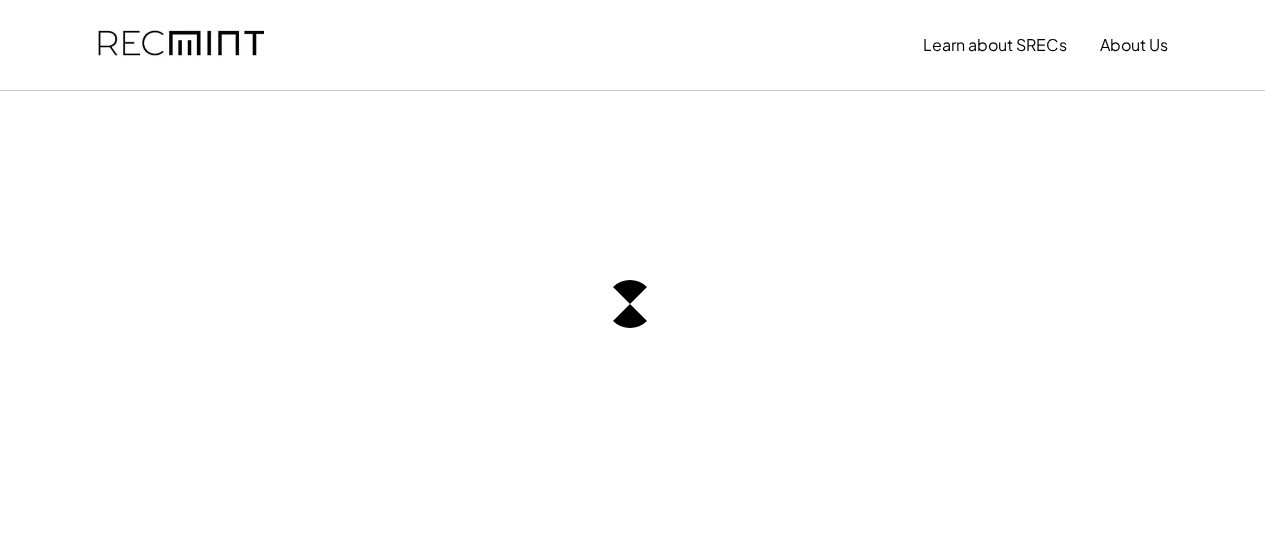 scroll, scrollTop: 0, scrollLeft: 0, axis: both 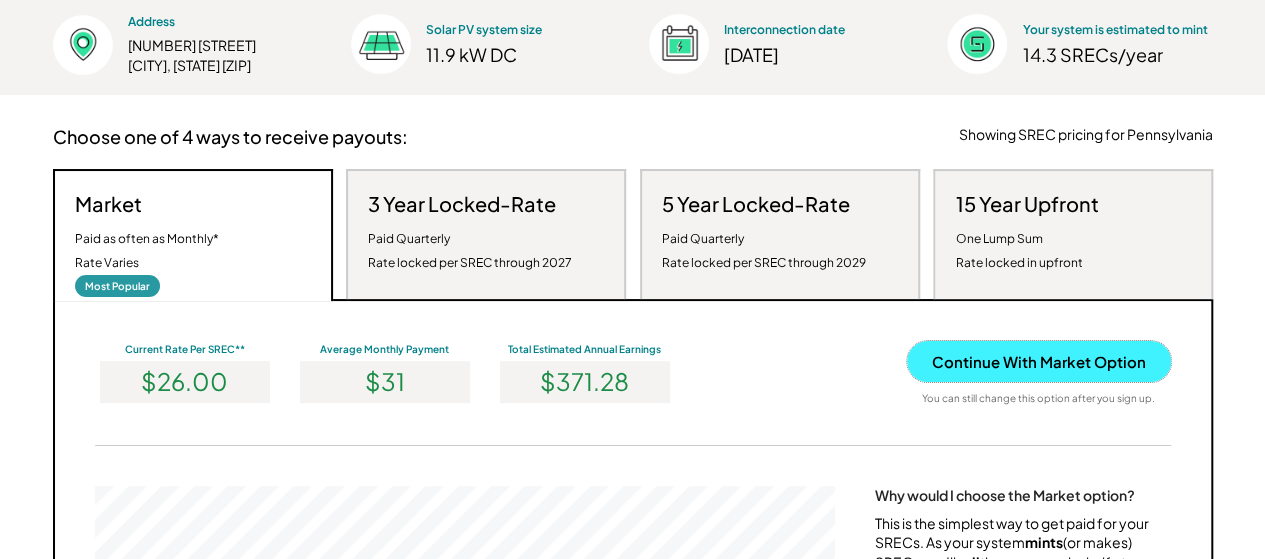click on "Continue With Market Option" at bounding box center [1039, 361] 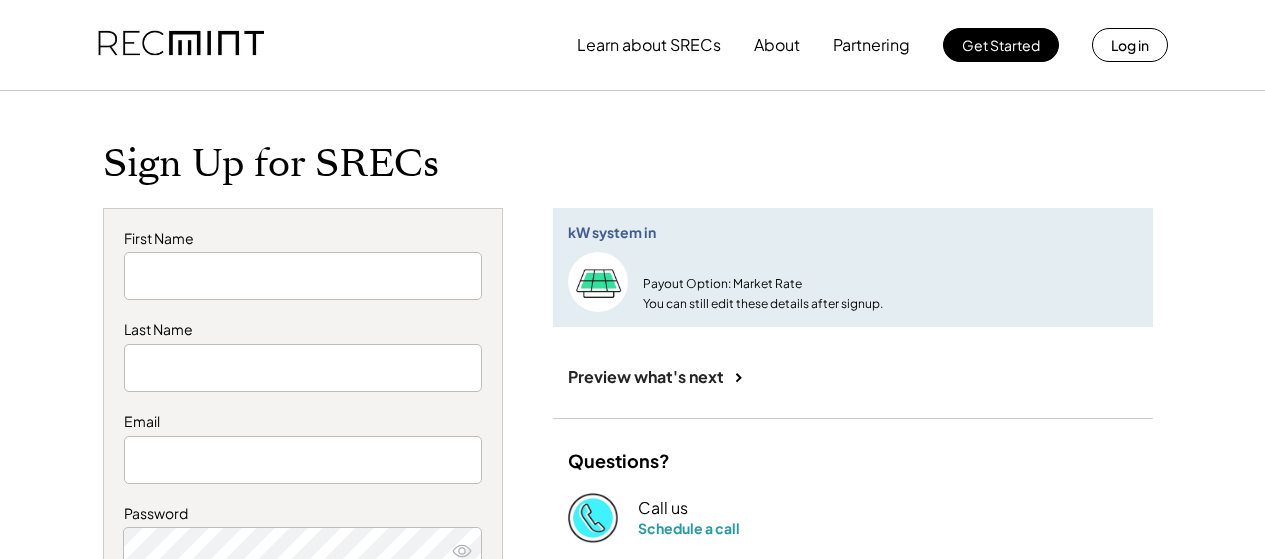 scroll, scrollTop: 0, scrollLeft: 0, axis: both 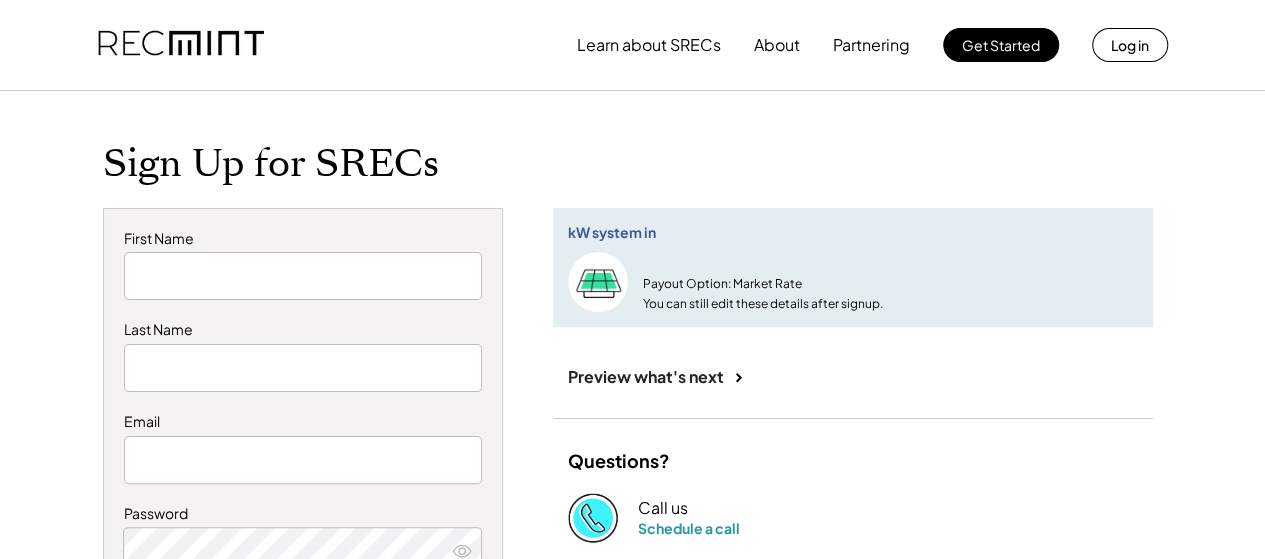 type on "****" 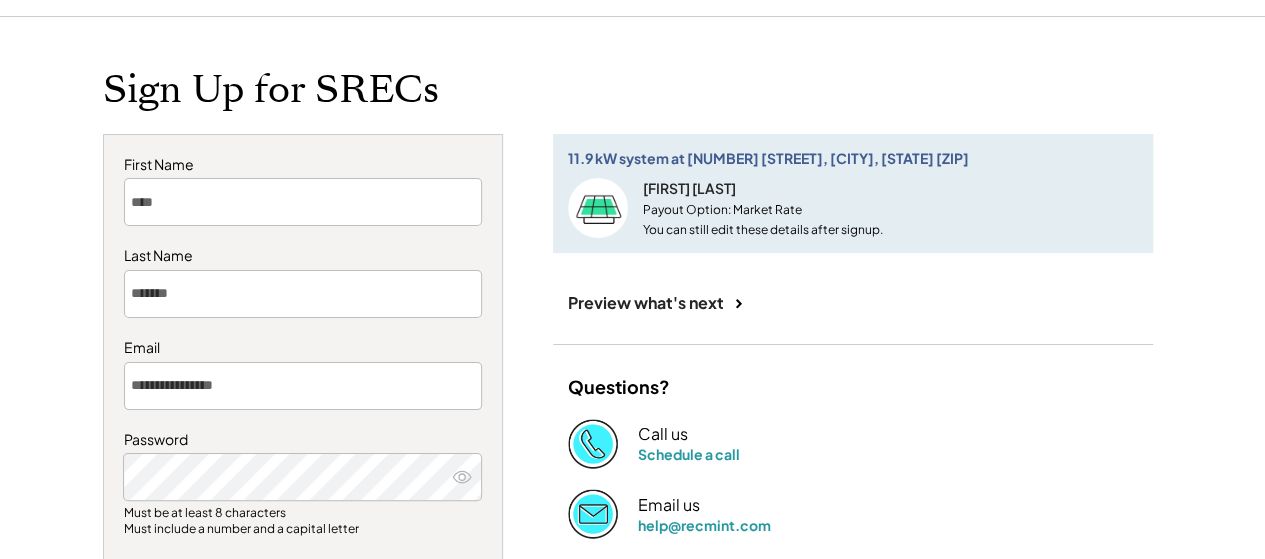 scroll, scrollTop: 200, scrollLeft: 0, axis: vertical 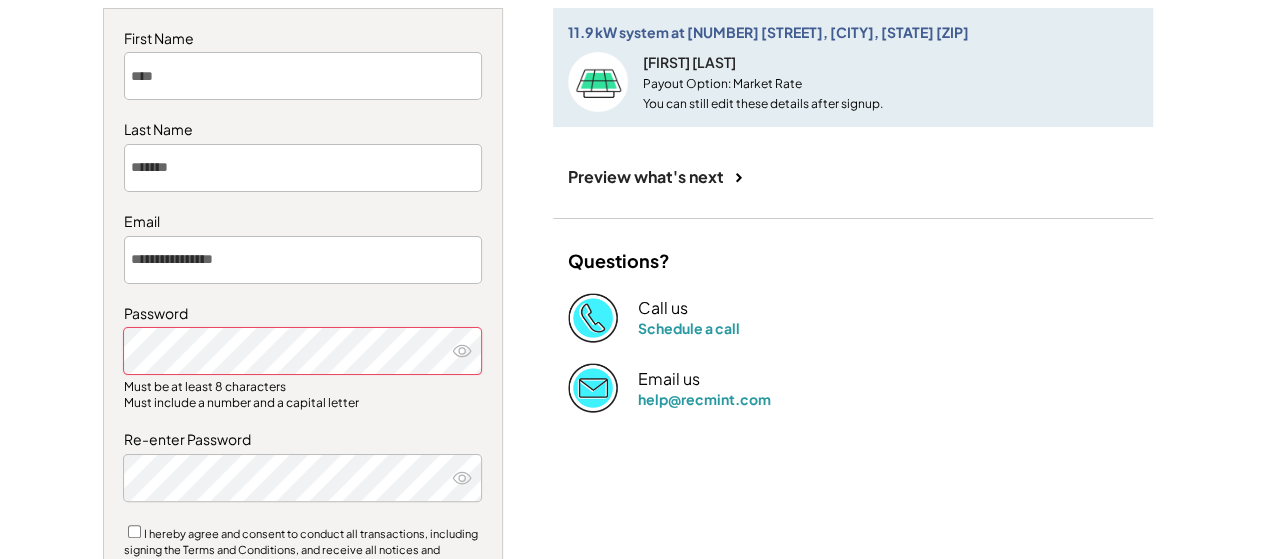type 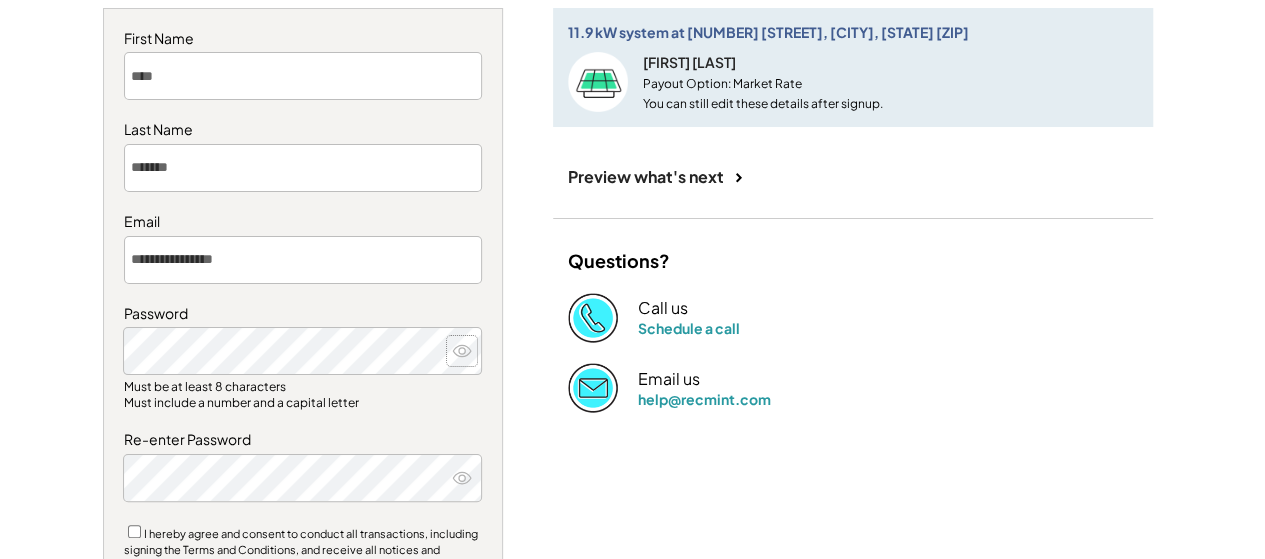 scroll, scrollTop: 300, scrollLeft: 0, axis: vertical 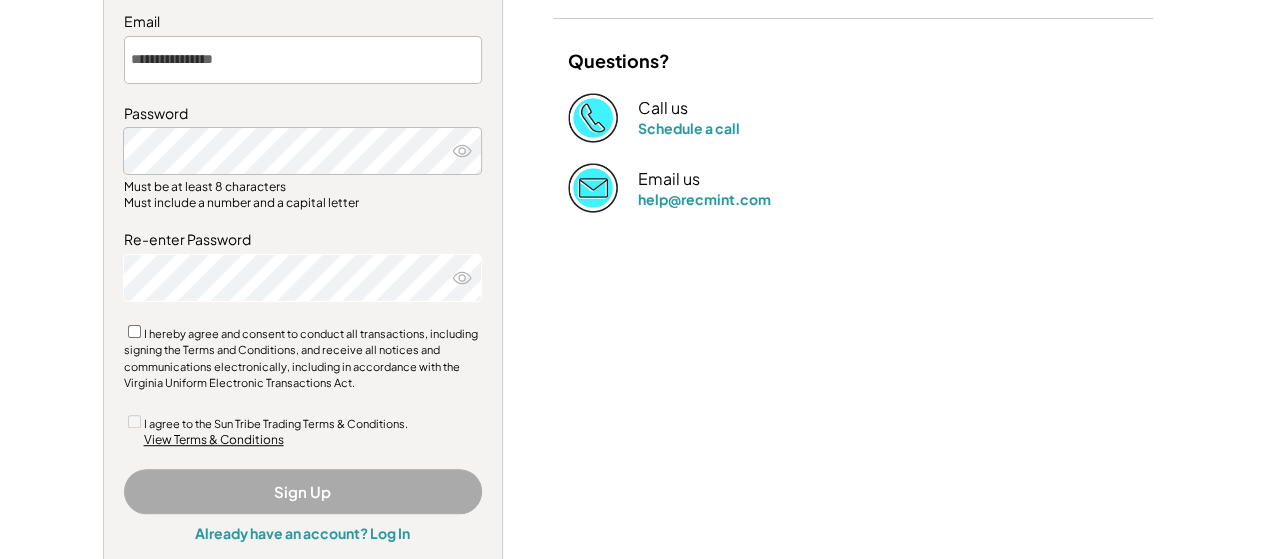 click on "I hereby agree and consent to conduct all transactions, including signing the Terms and Conditions, and receive all notices and communications electronically, including in accordance with the Virginia Uniform Electronic Transactions Act." at bounding box center [303, 357] 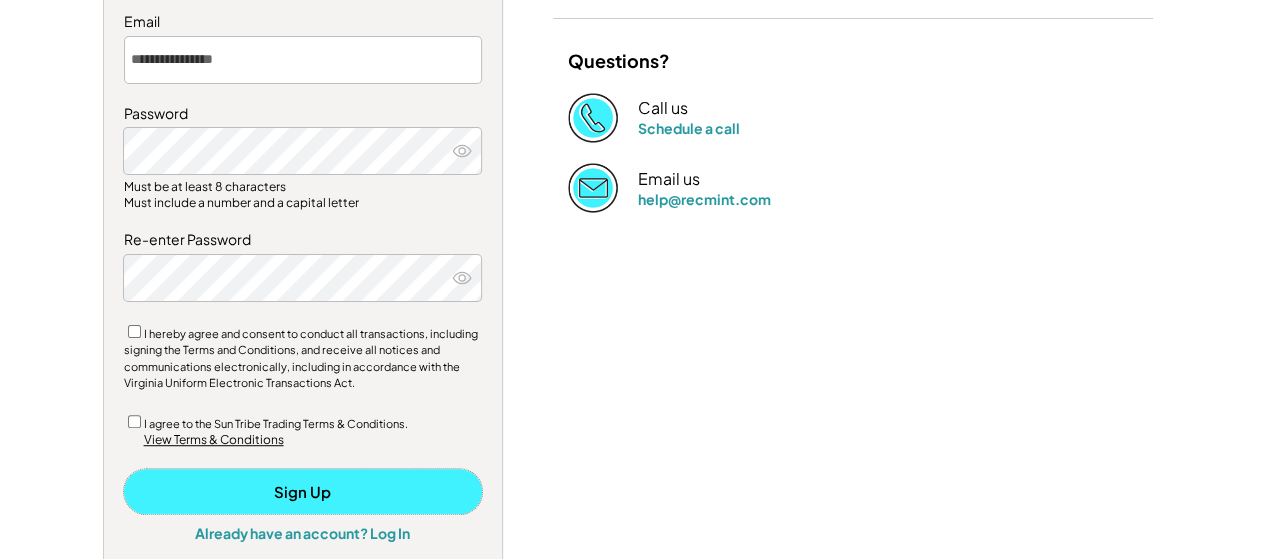 click on "Sign Up" at bounding box center [303, 491] 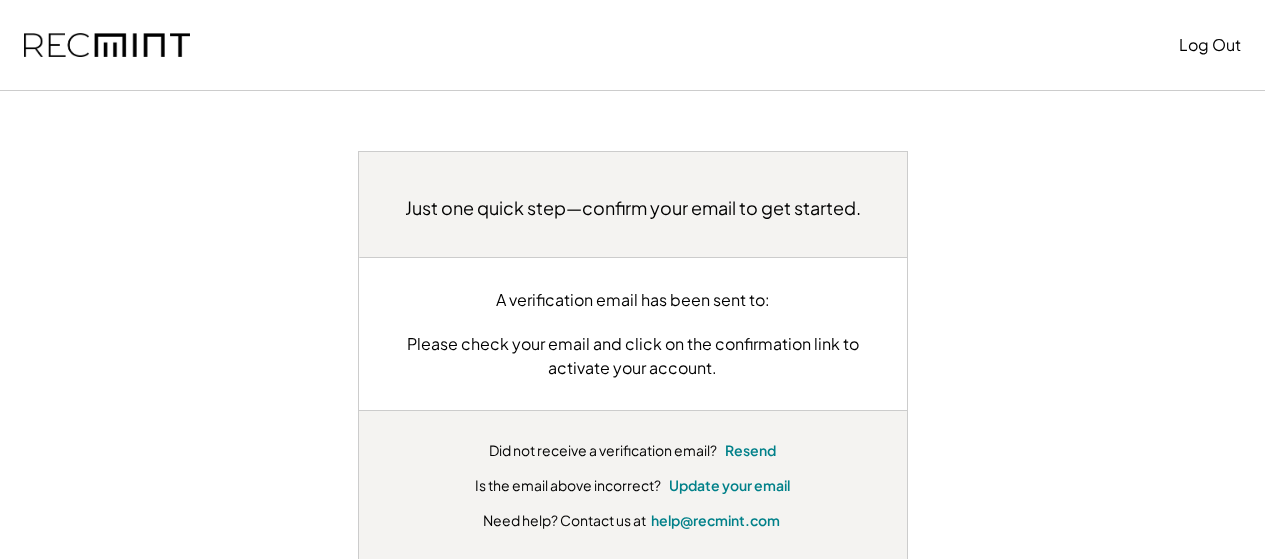 scroll, scrollTop: 0, scrollLeft: 0, axis: both 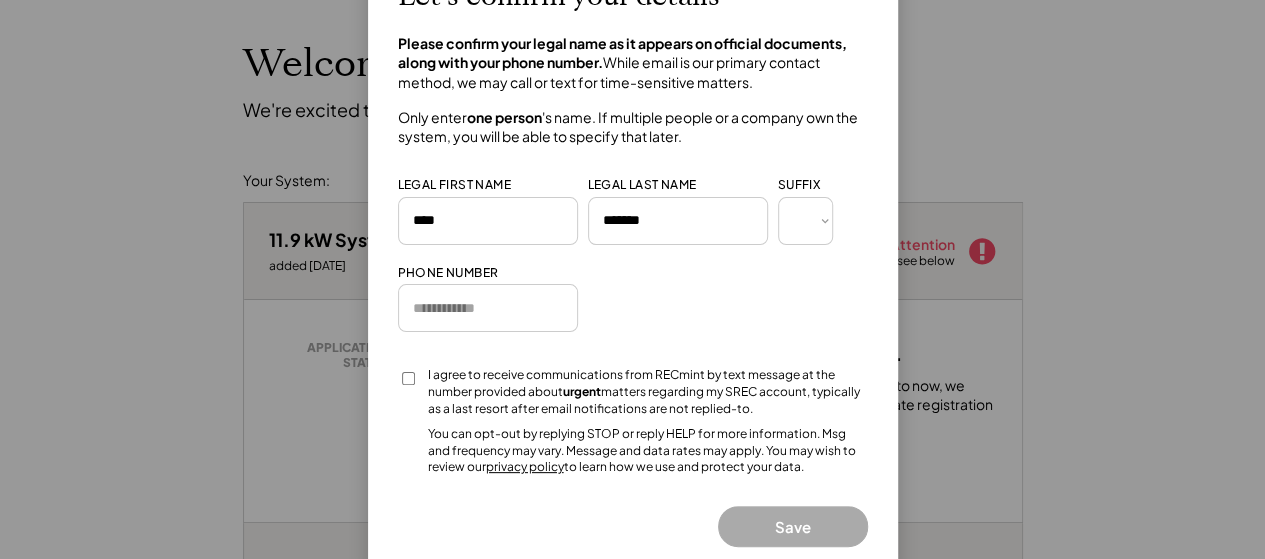 click at bounding box center [488, 308] 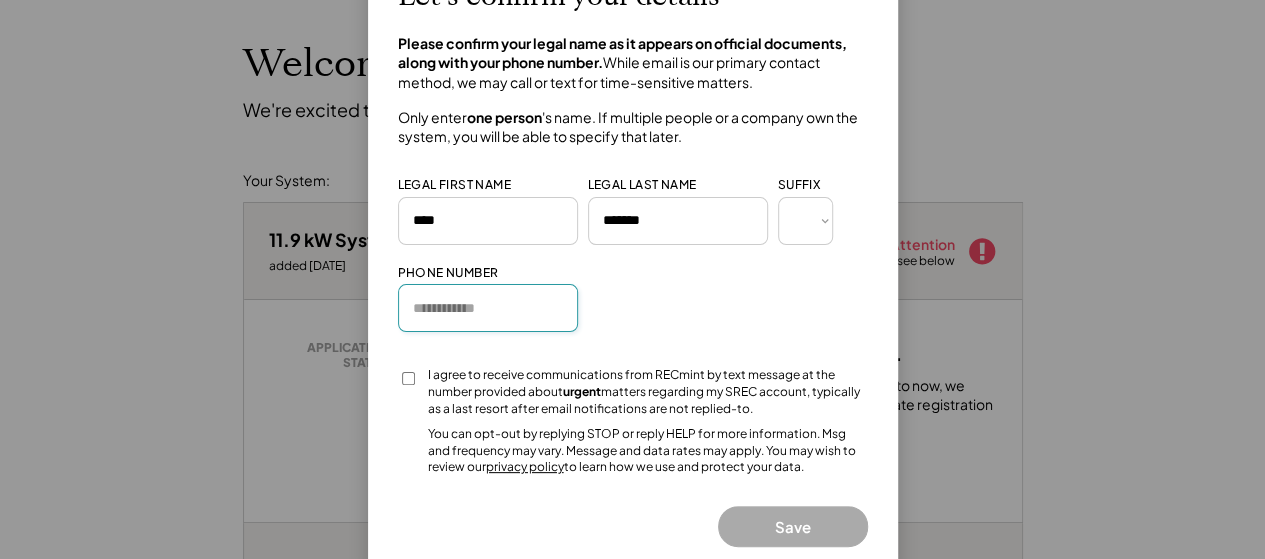 type on "**********" 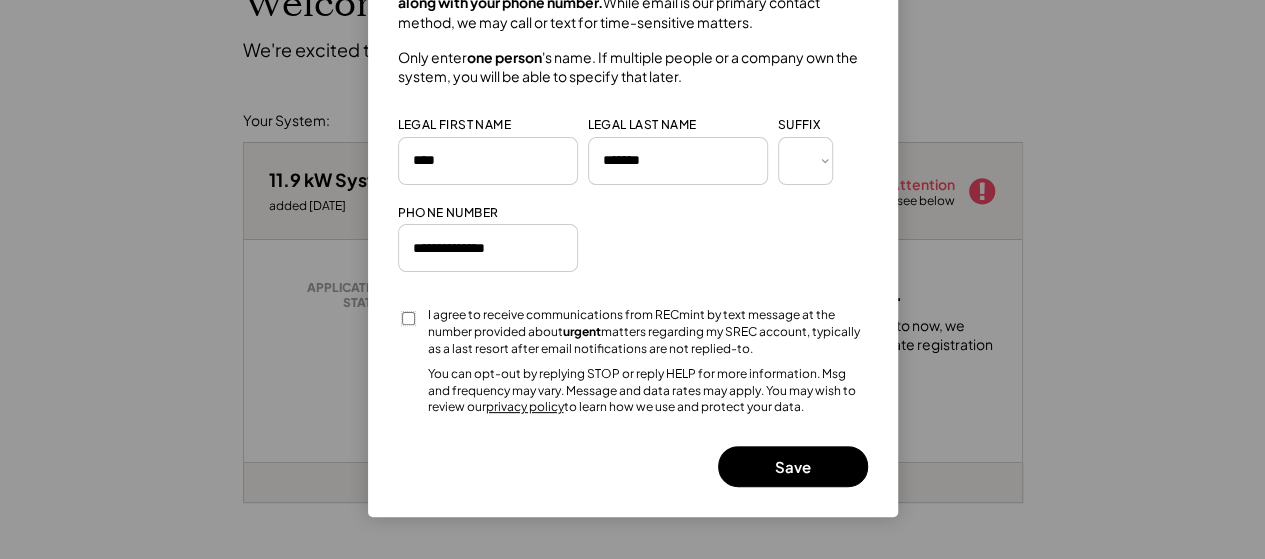 scroll, scrollTop: 200, scrollLeft: 0, axis: vertical 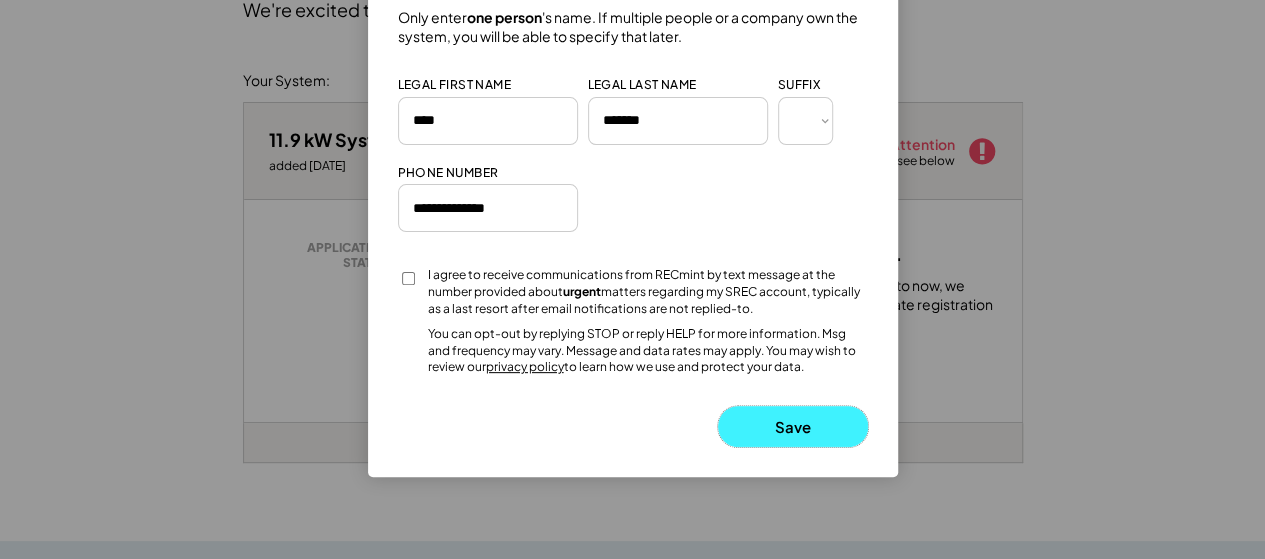 click on "Save" at bounding box center [793, 426] 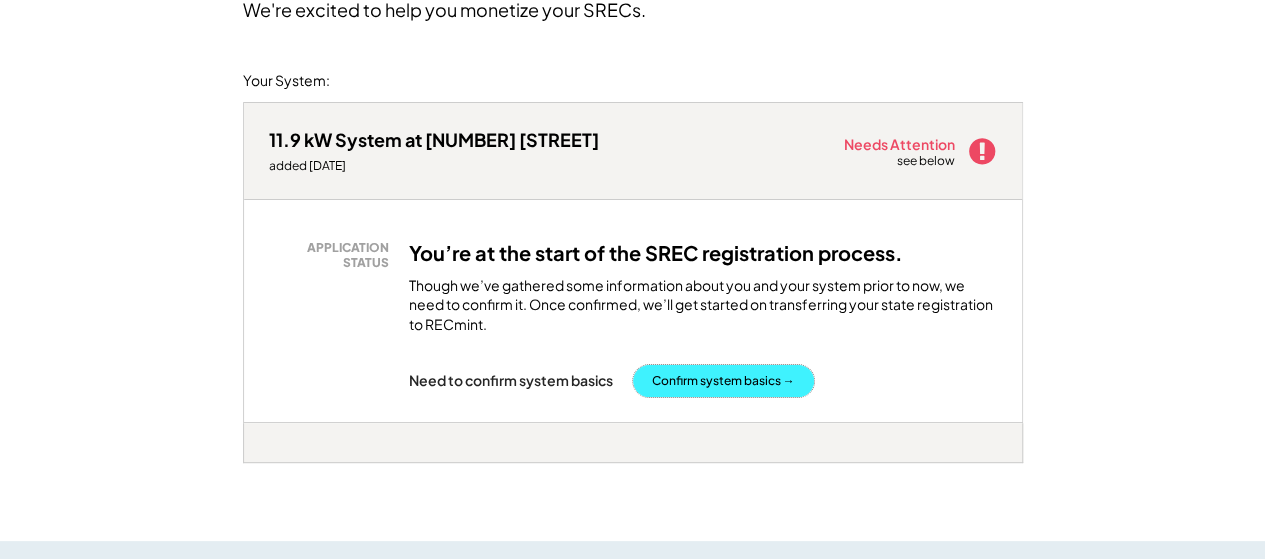 click on "Confirm system basics →" at bounding box center [723, 381] 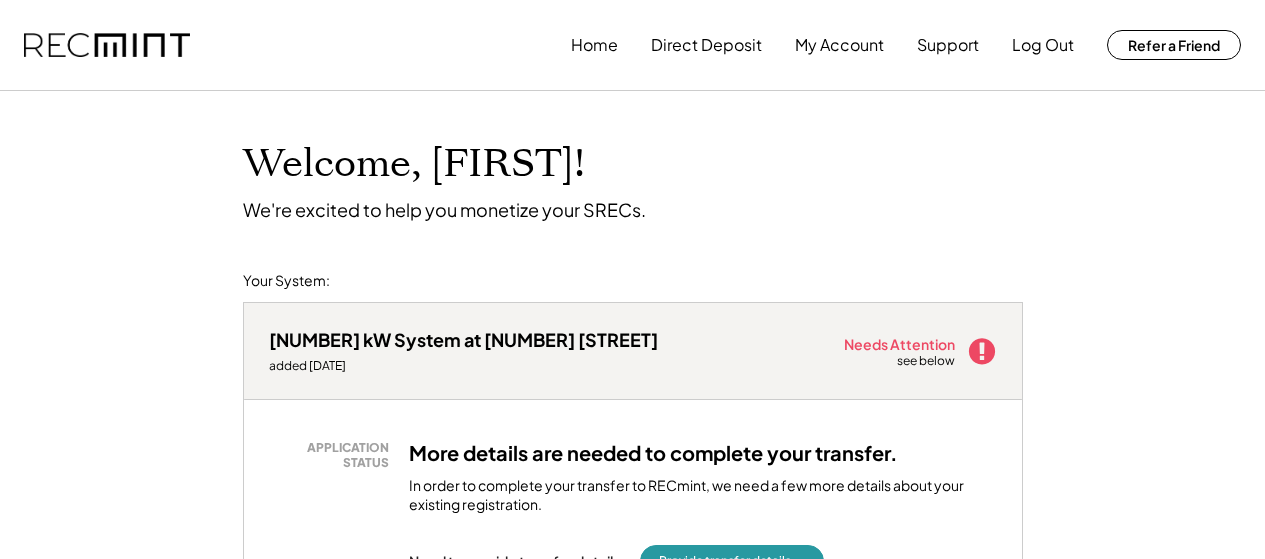 scroll, scrollTop: 0, scrollLeft: 0, axis: both 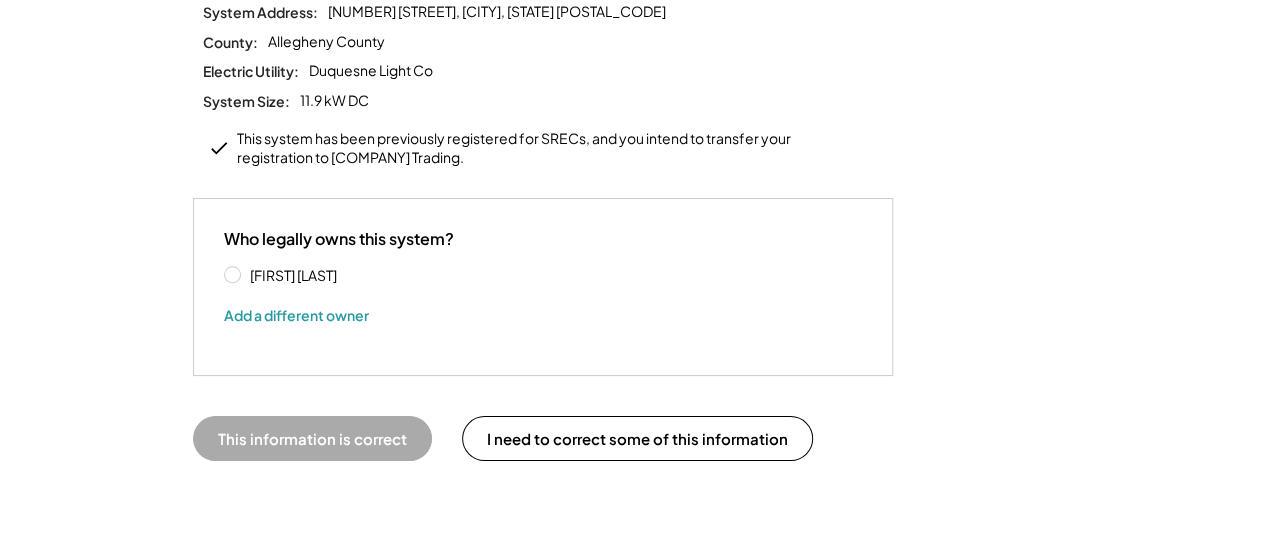 click on "[FIRST] [LAST]" at bounding box center [334, 275] 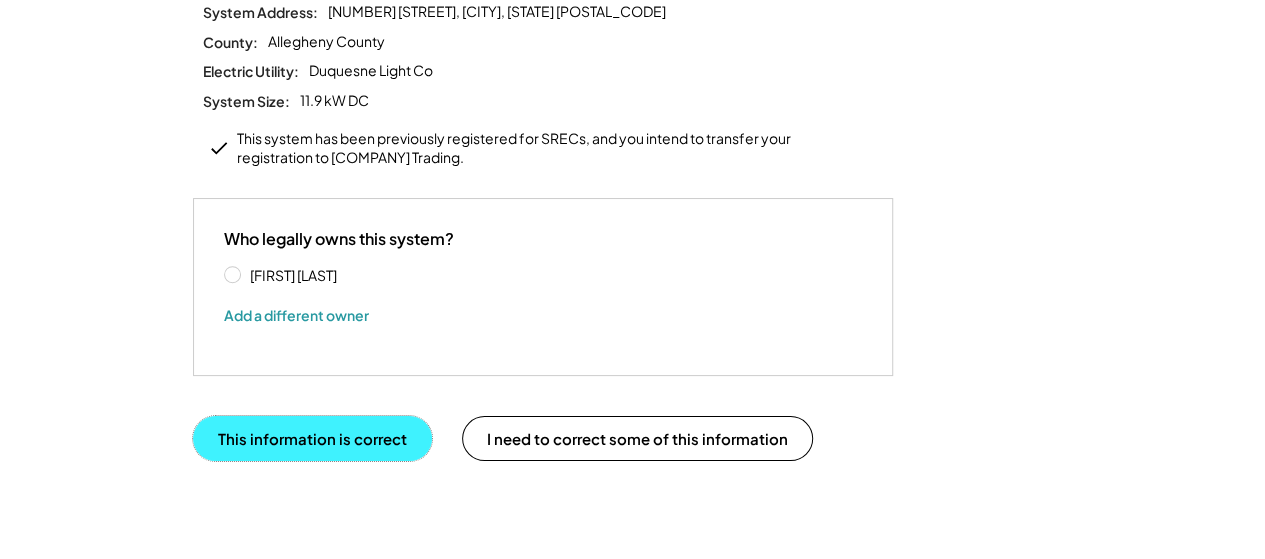 click on "This information is correct" at bounding box center (312, 438) 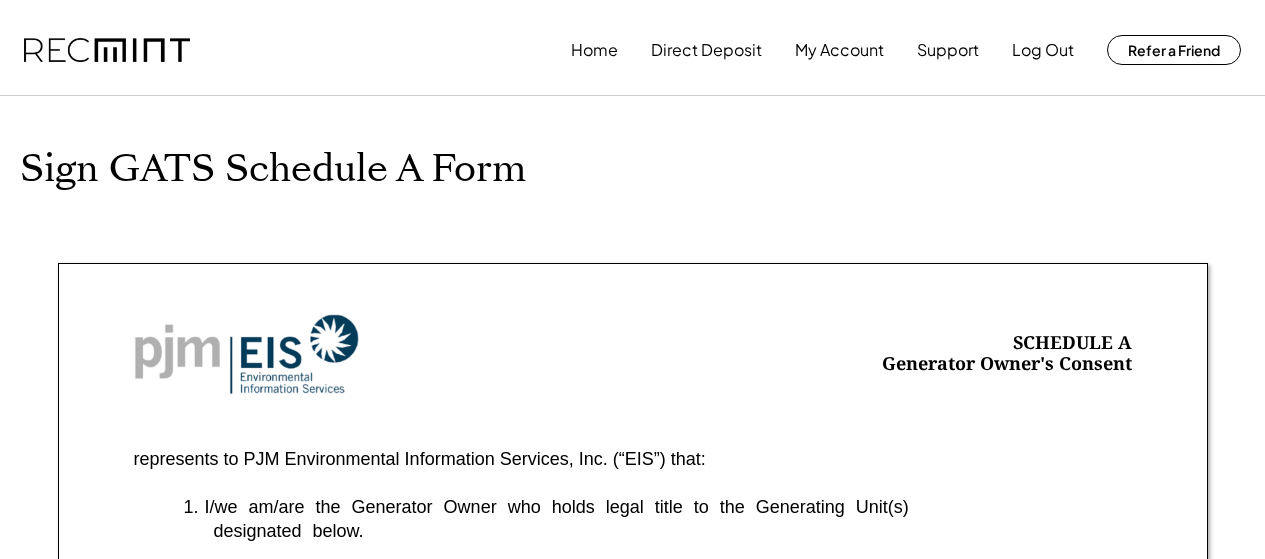 scroll, scrollTop: 0, scrollLeft: 0, axis: both 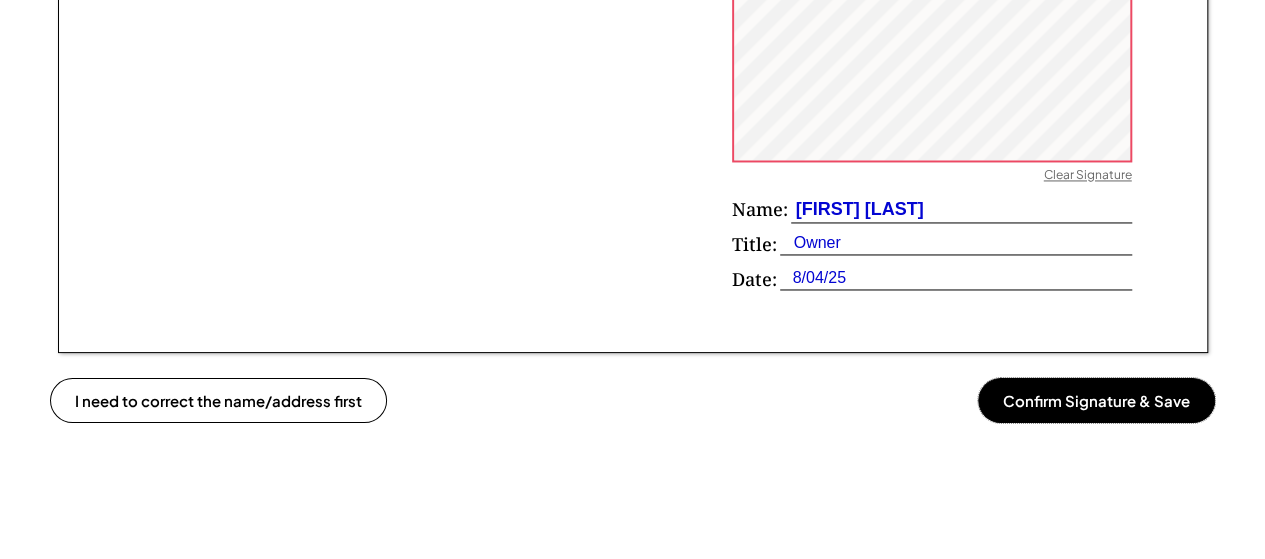 click on "Confirm Signature & Save" at bounding box center (1096, 400) 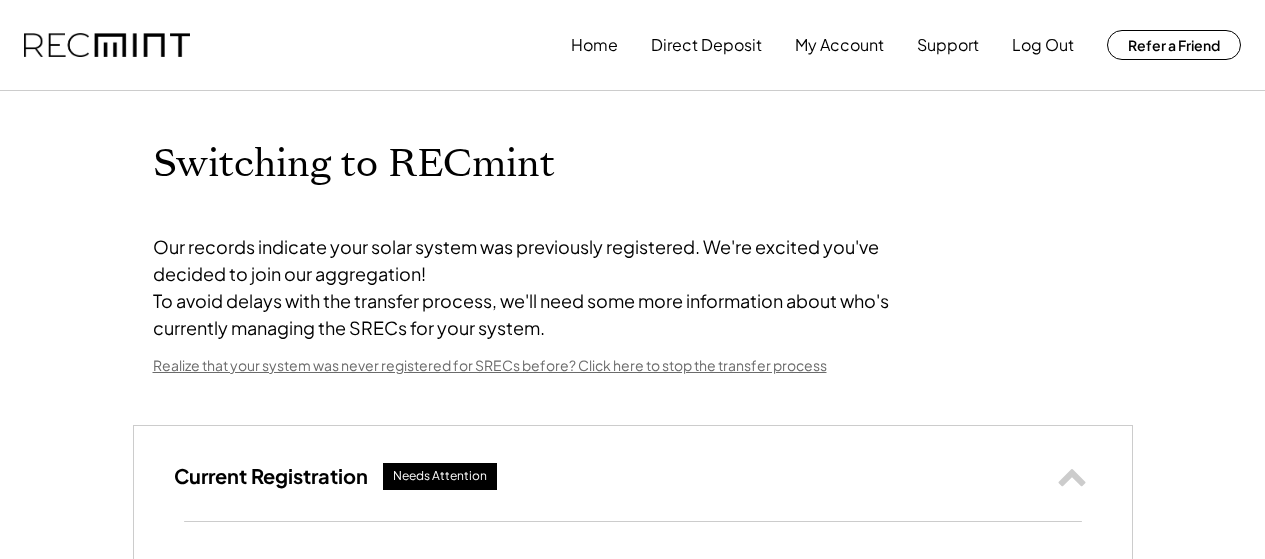 scroll, scrollTop: 0, scrollLeft: 0, axis: both 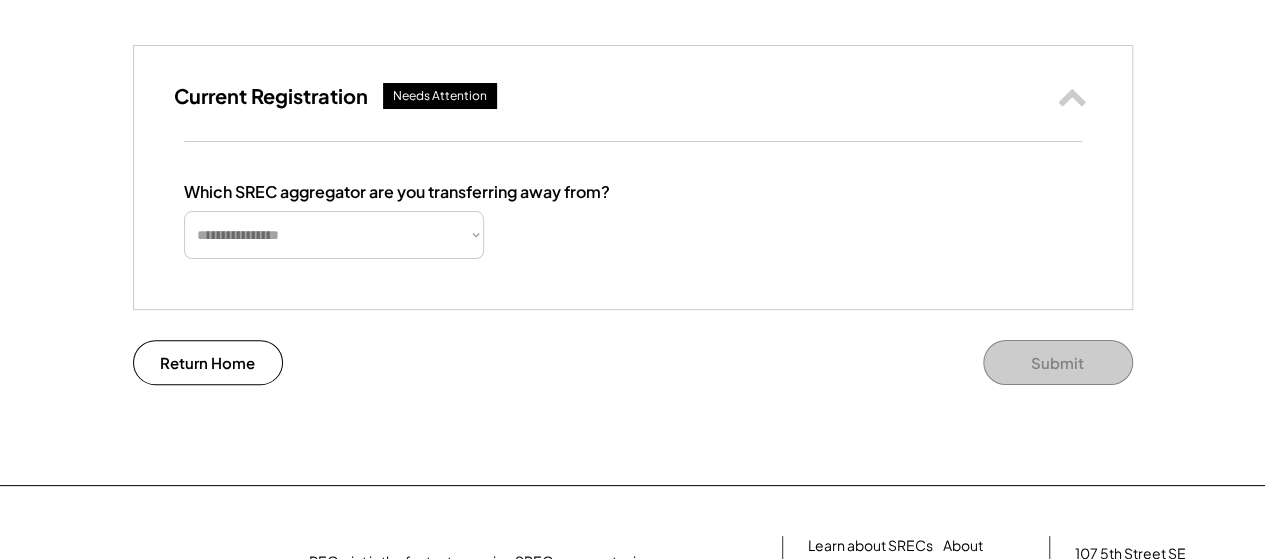 click on "**********" at bounding box center (334, 235) 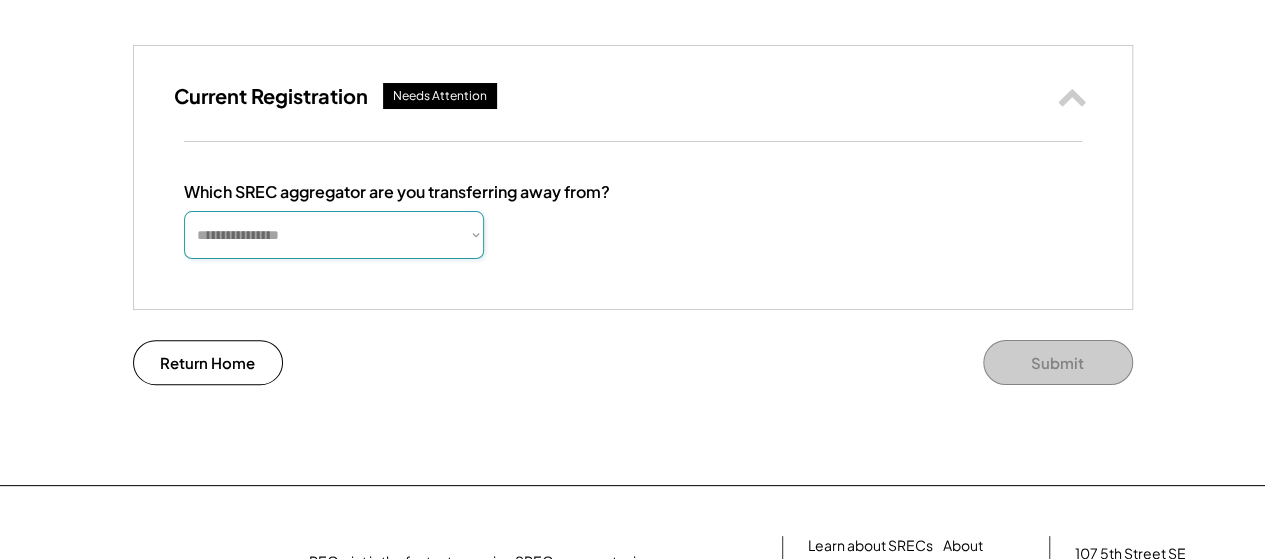 select on "**********" 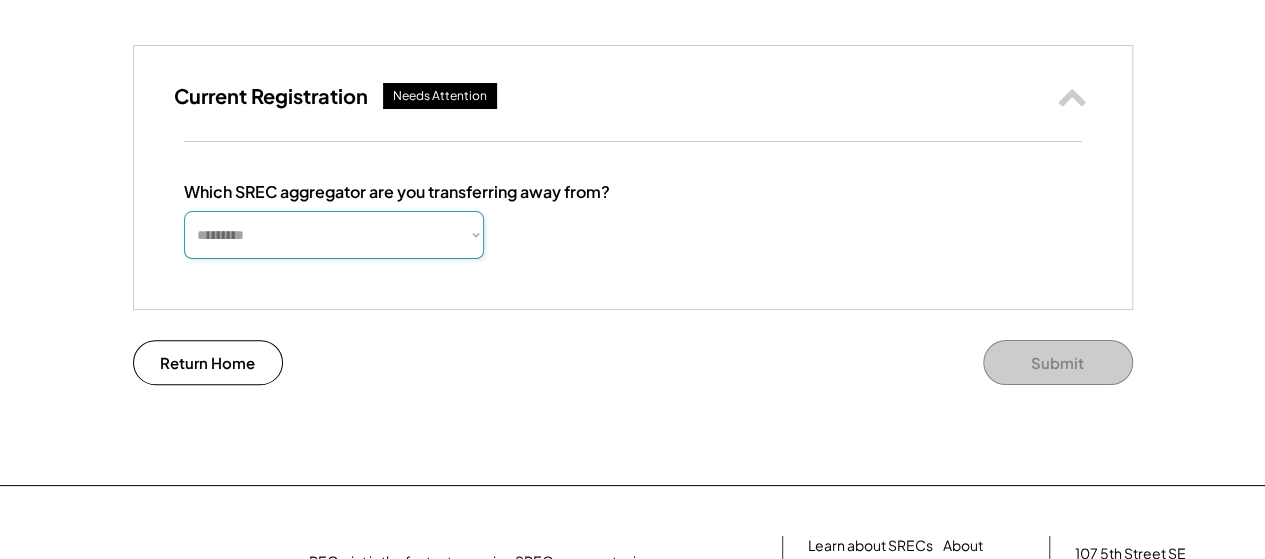 click on "**********" at bounding box center [334, 235] 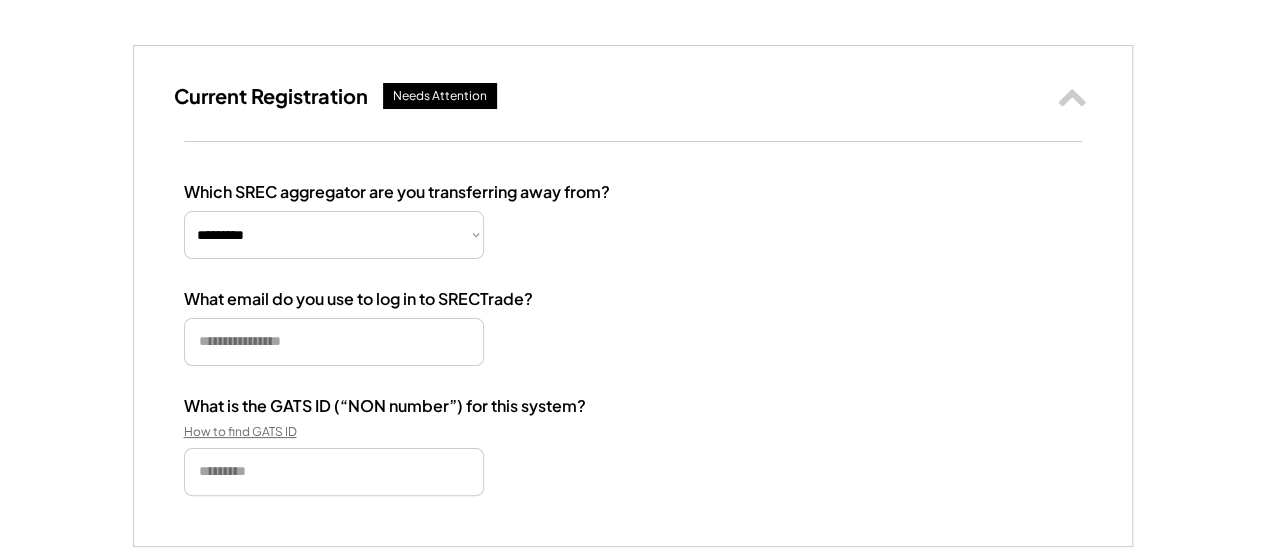 scroll, scrollTop: 500, scrollLeft: 0, axis: vertical 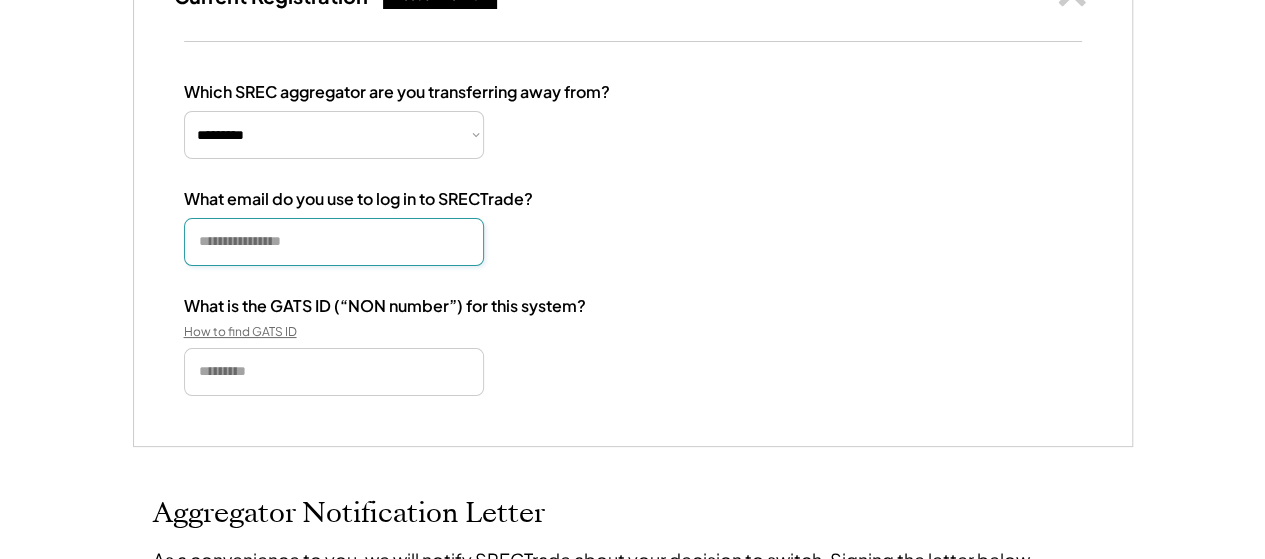click at bounding box center [334, 242] 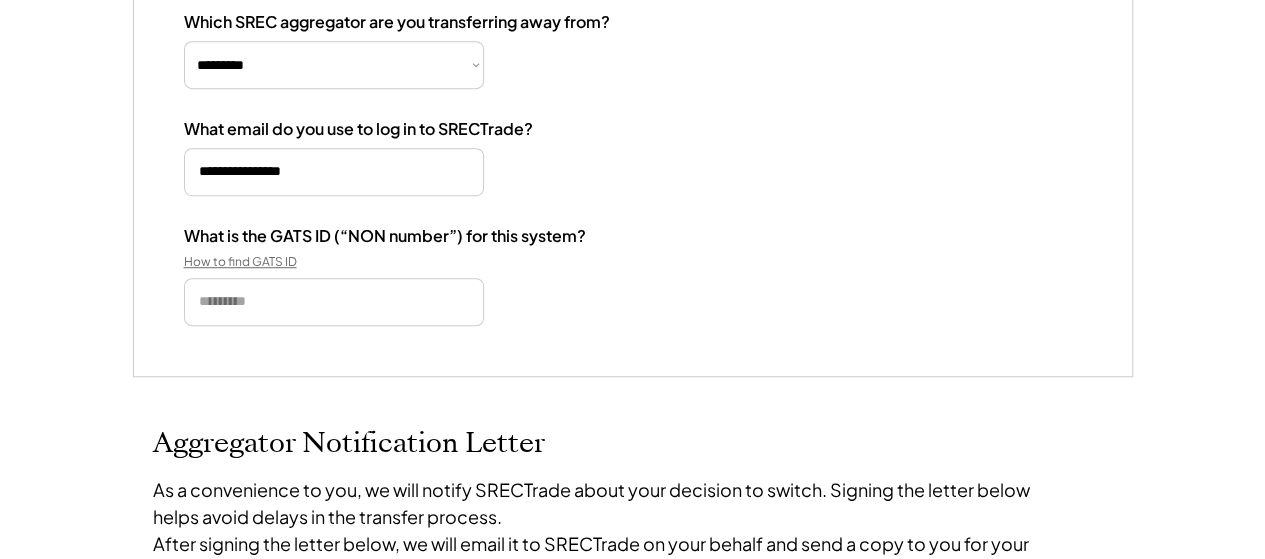 scroll, scrollTop: 600, scrollLeft: 0, axis: vertical 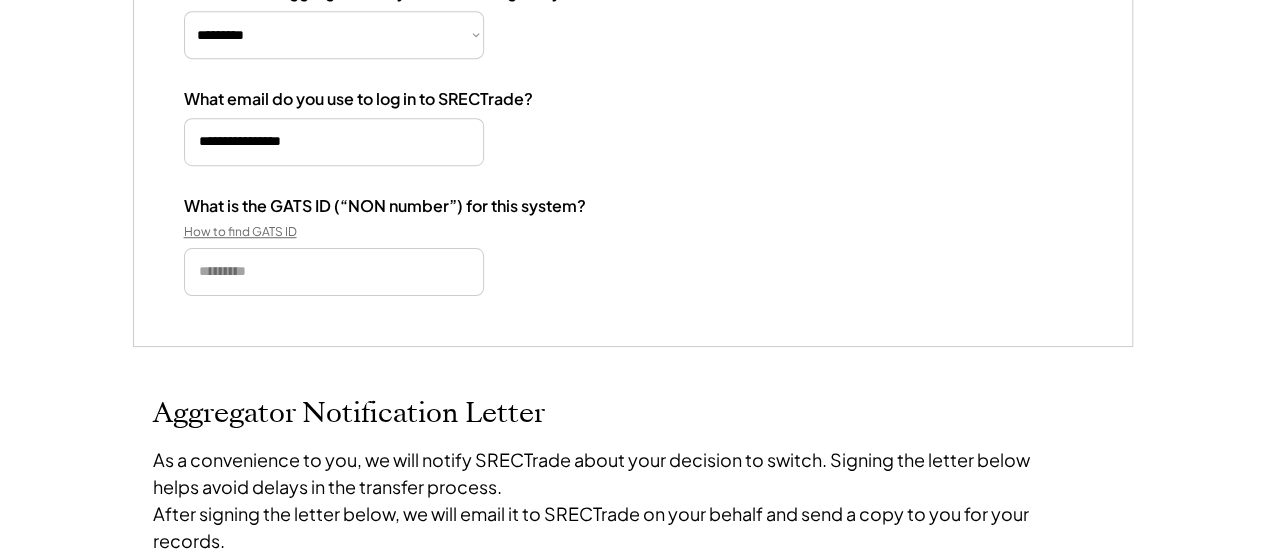 click on "How to find GATS ID" at bounding box center [284, 232] 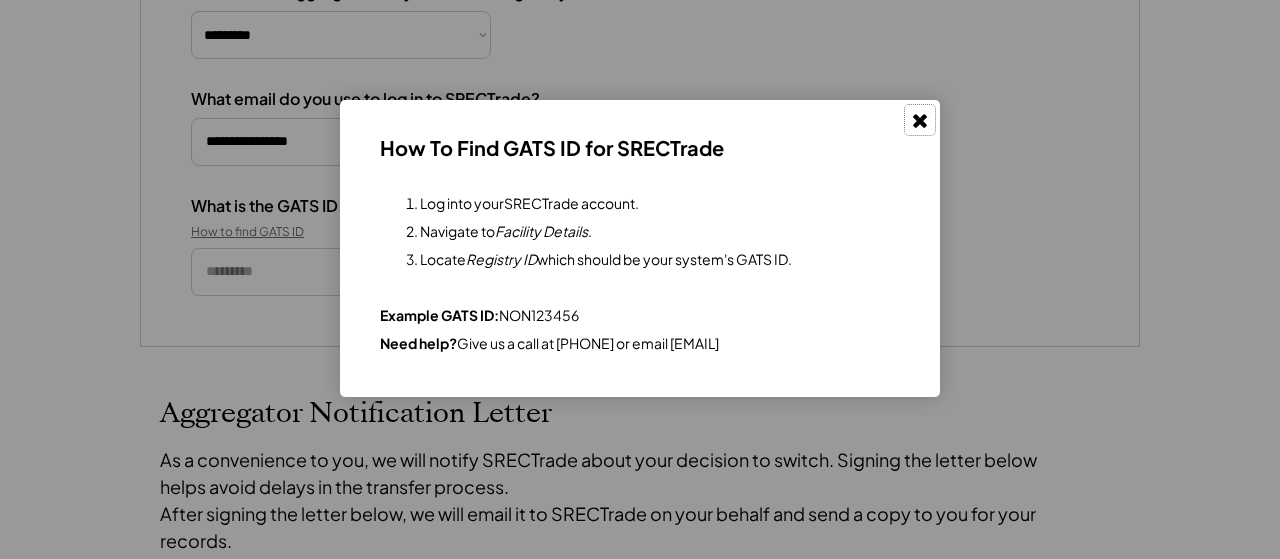 click 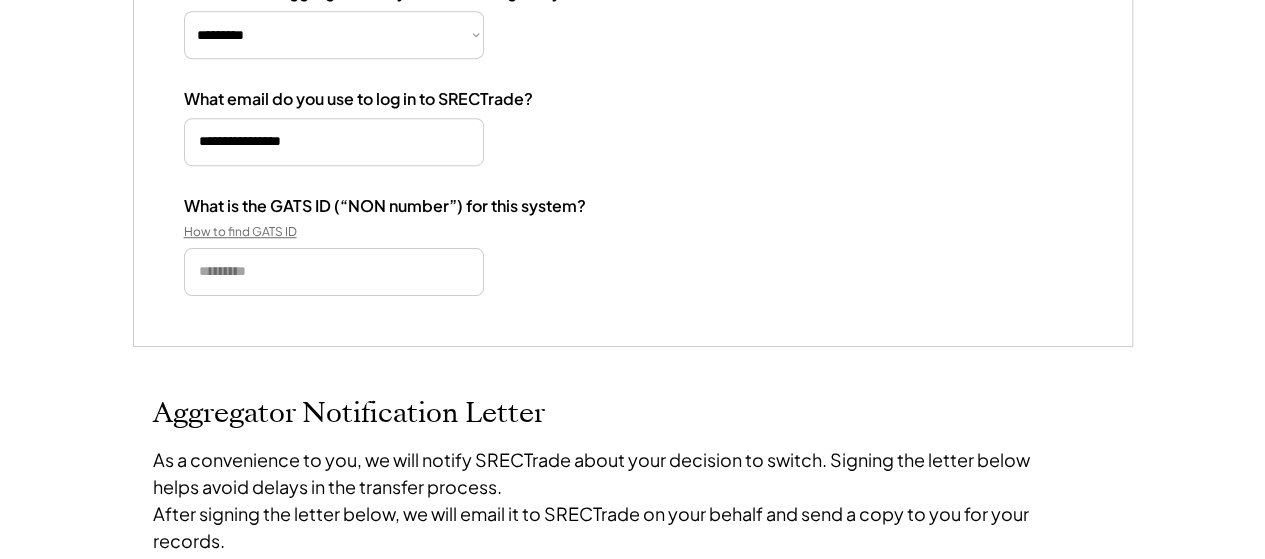 click on "**********" at bounding box center [334, 35] 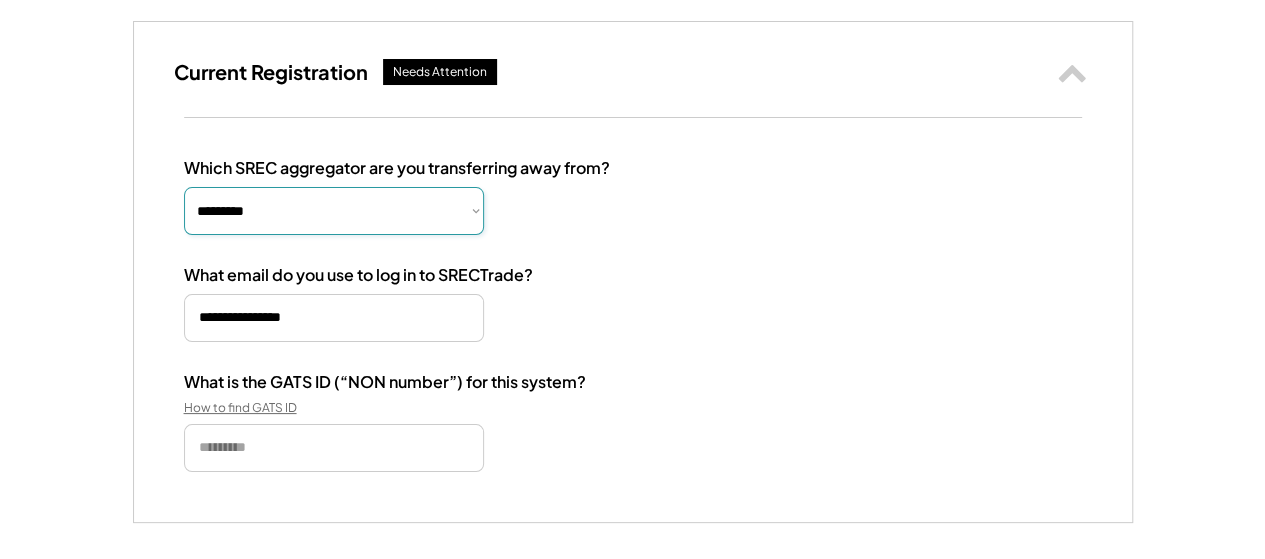 scroll, scrollTop: 400, scrollLeft: 0, axis: vertical 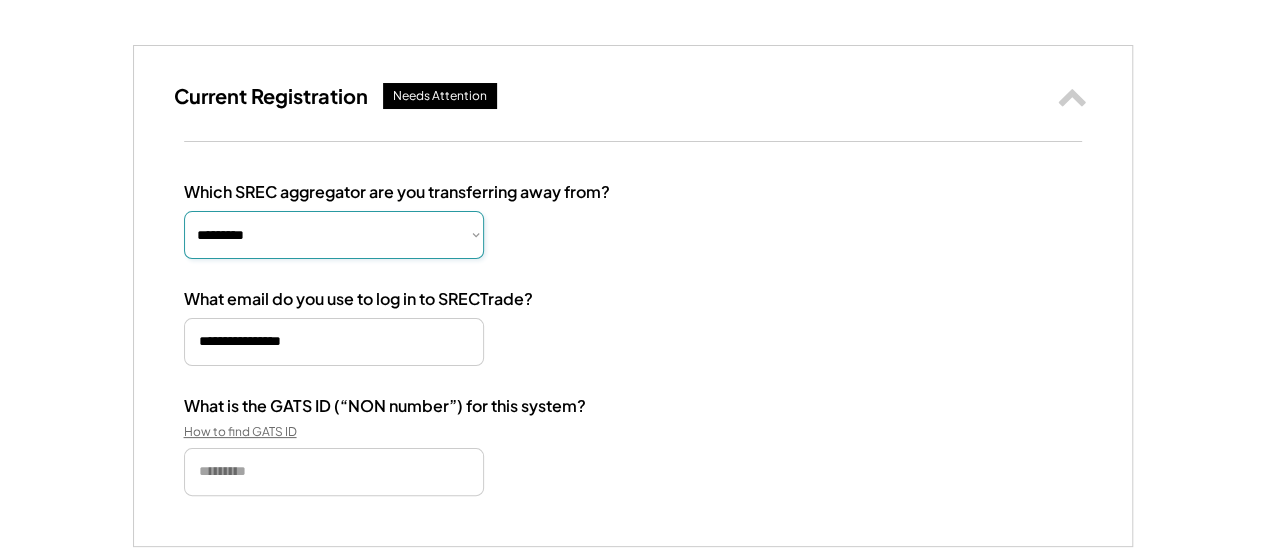 click on "**********" at bounding box center [334, 235] 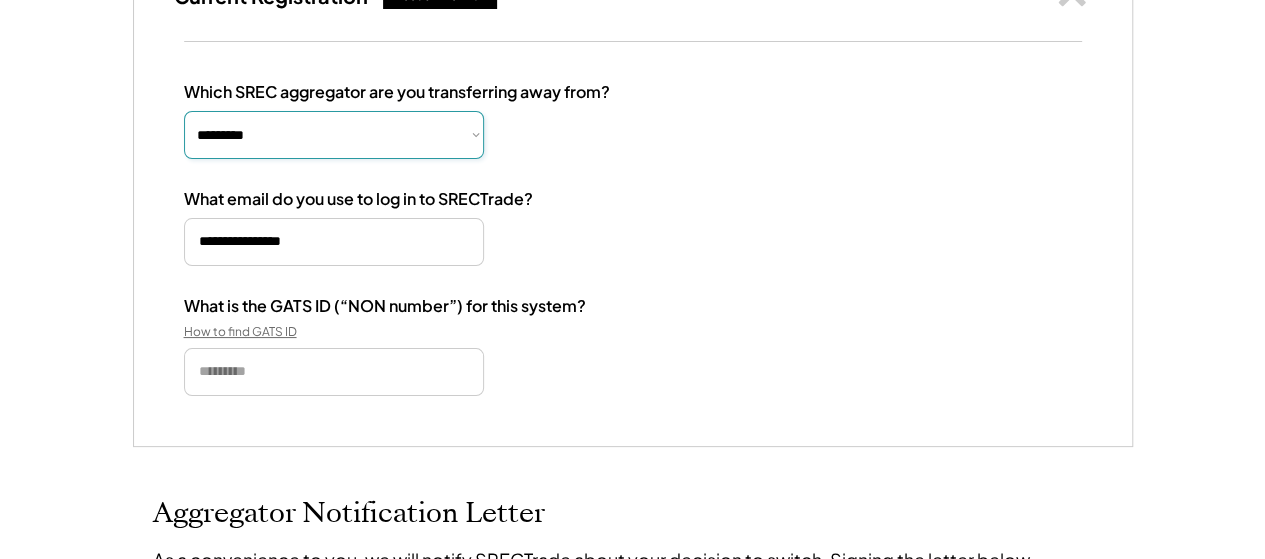 click on "**********" at bounding box center [334, 135] 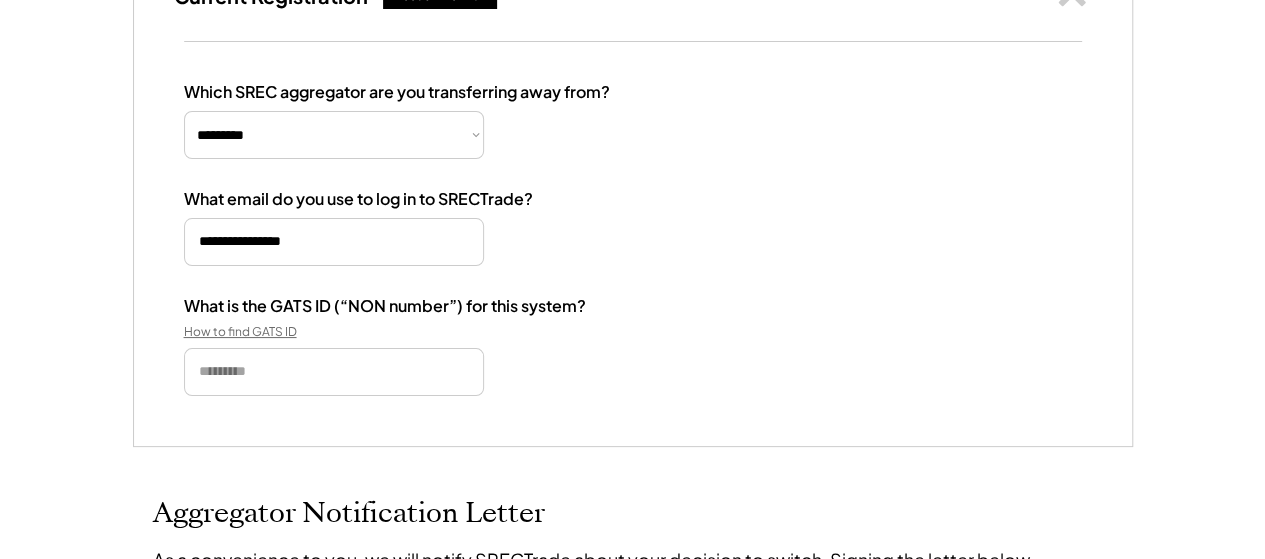 click on "**********" at bounding box center [633, 227] 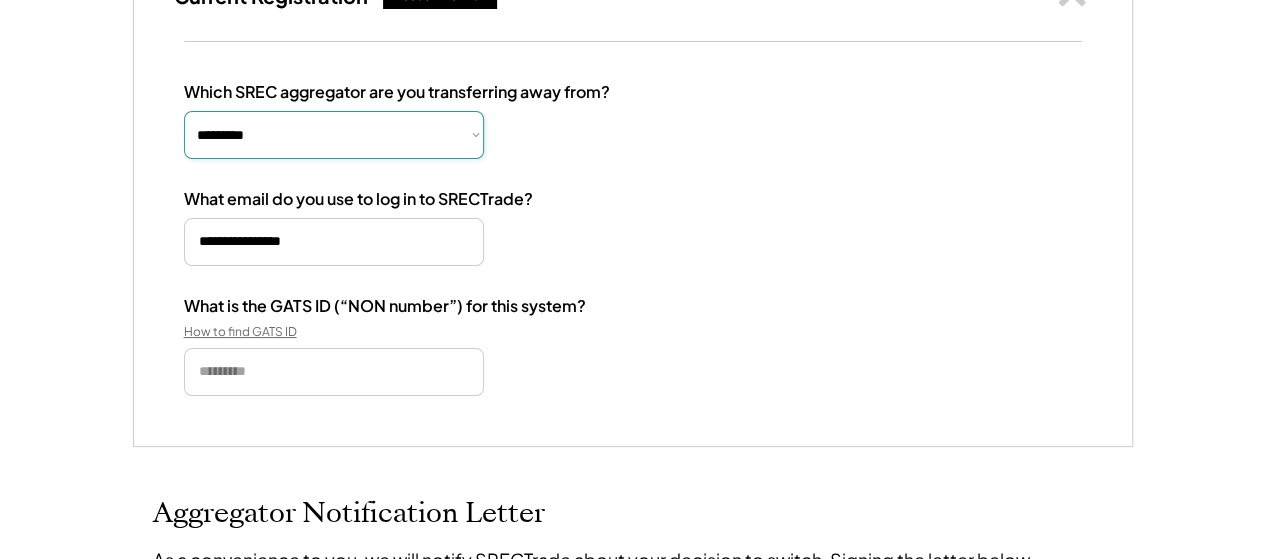 click on "**********" at bounding box center (334, 135) 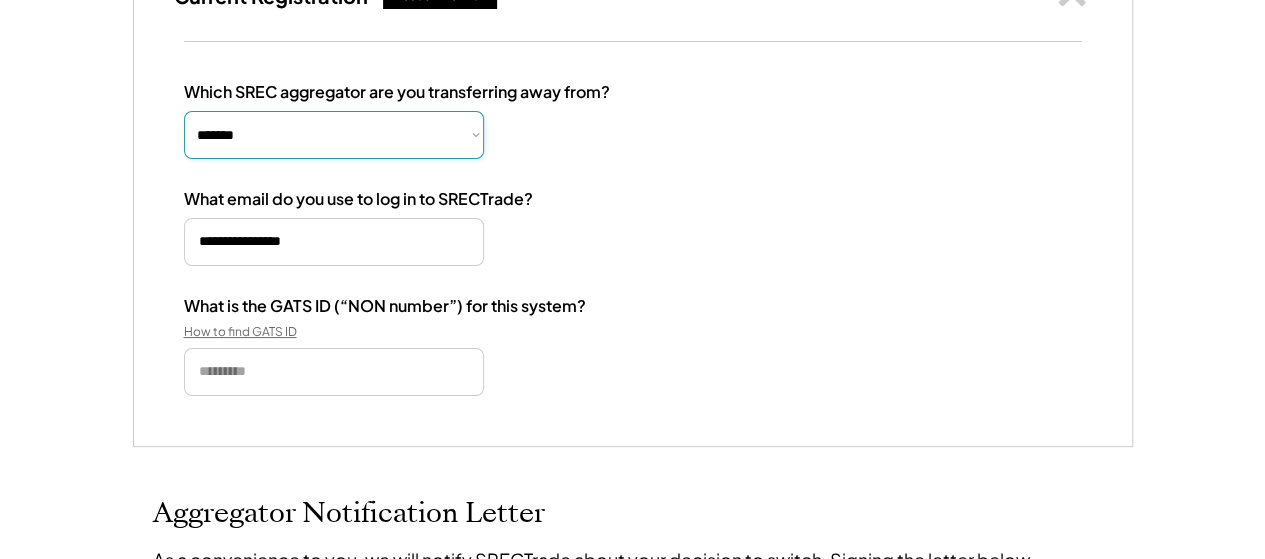 click on "**********" at bounding box center [334, 135] 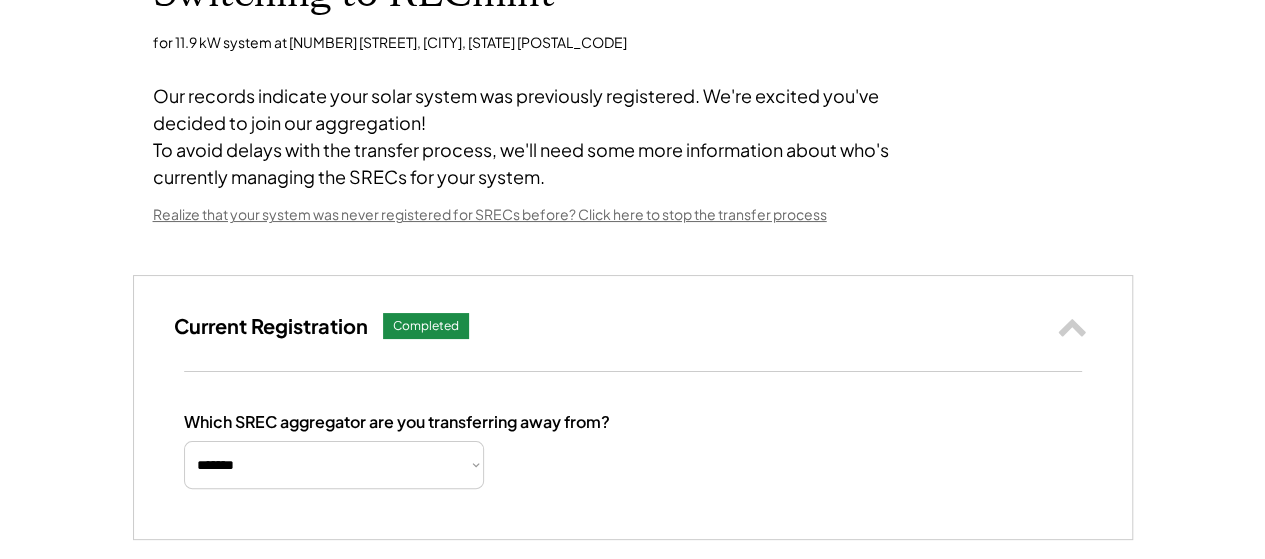 scroll, scrollTop: 200, scrollLeft: 0, axis: vertical 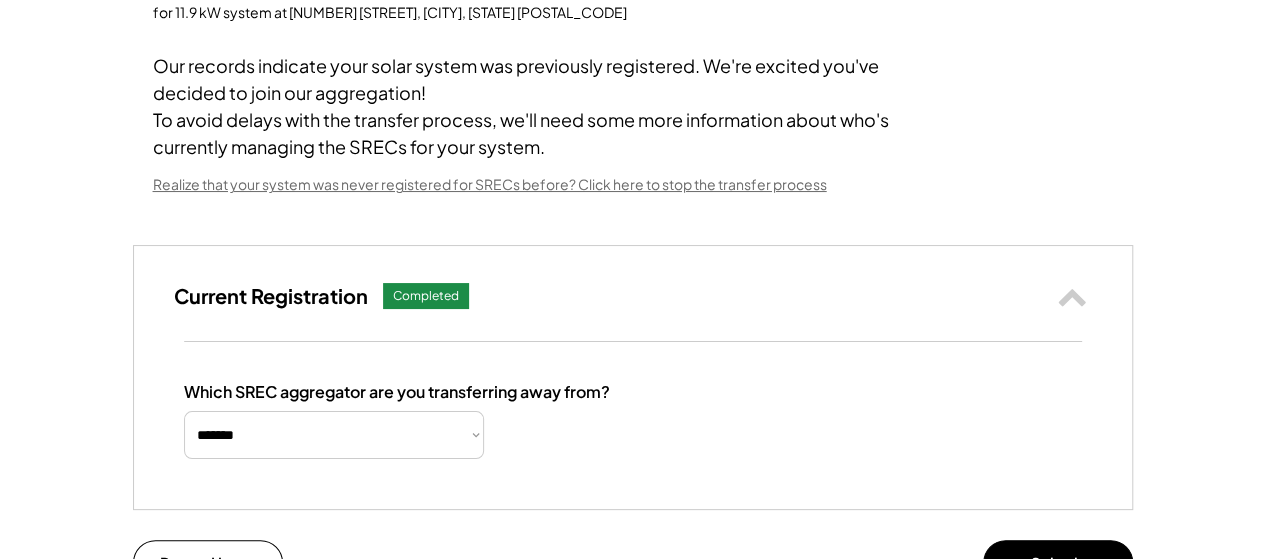 click on "**********" at bounding box center [334, 435] 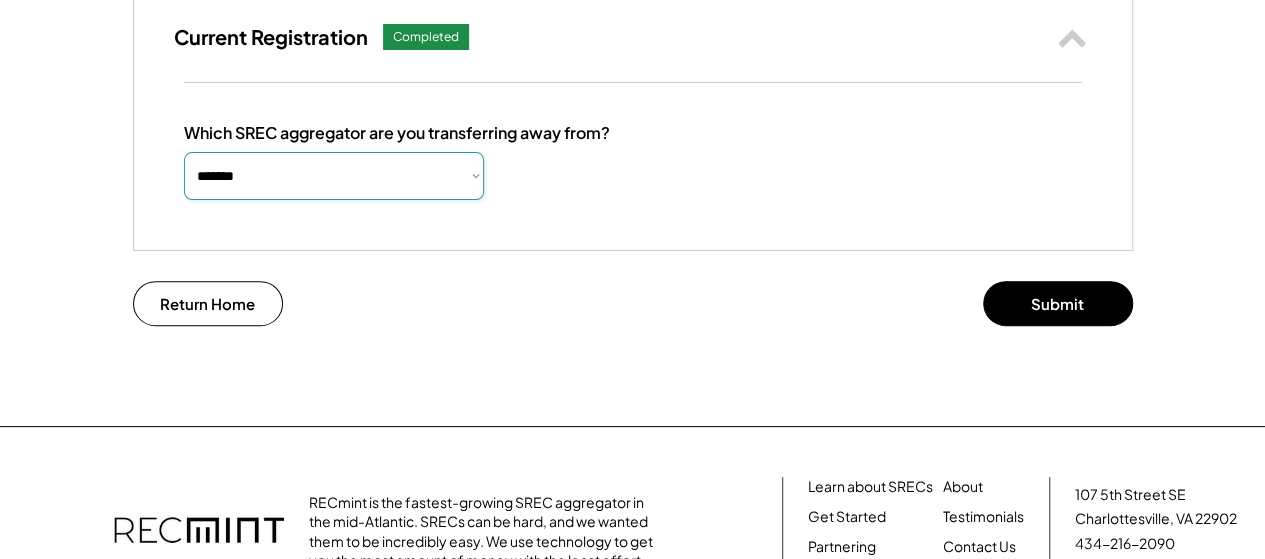 scroll, scrollTop: 500, scrollLeft: 0, axis: vertical 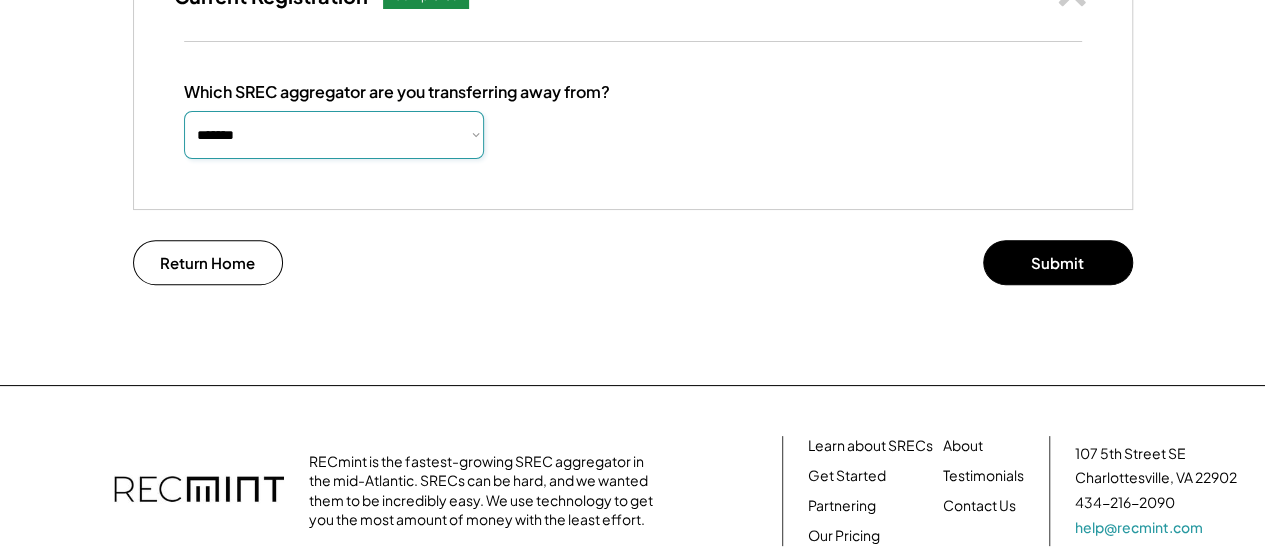 click on "**********" at bounding box center [334, 135] 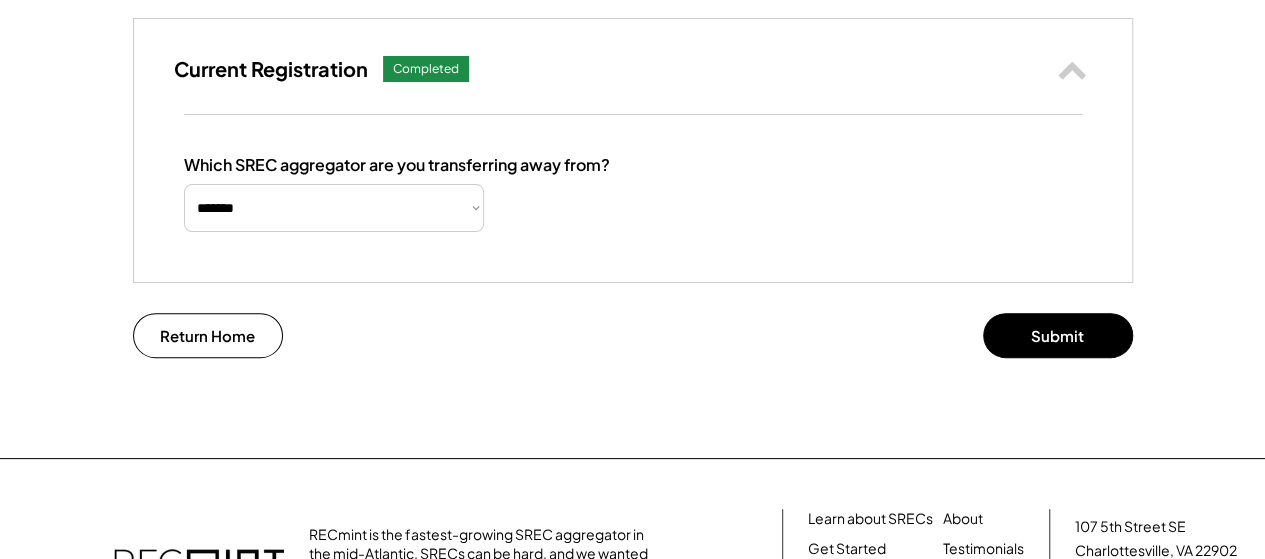 scroll, scrollTop: 400, scrollLeft: 0, axis: vertical 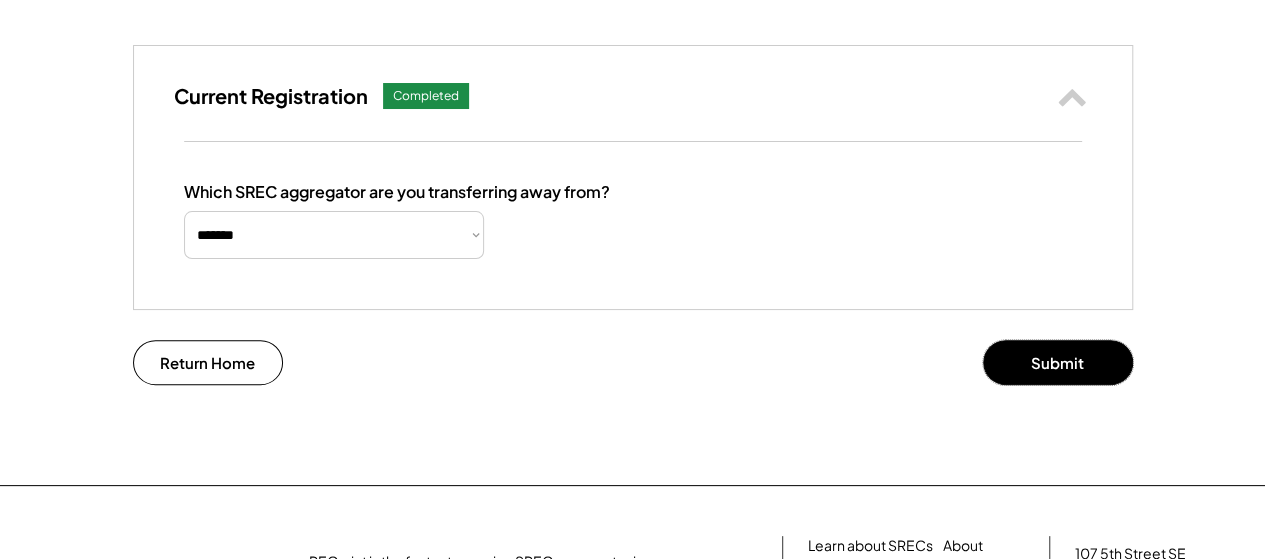 click on "Submit" at bounding box center (1058, 362) 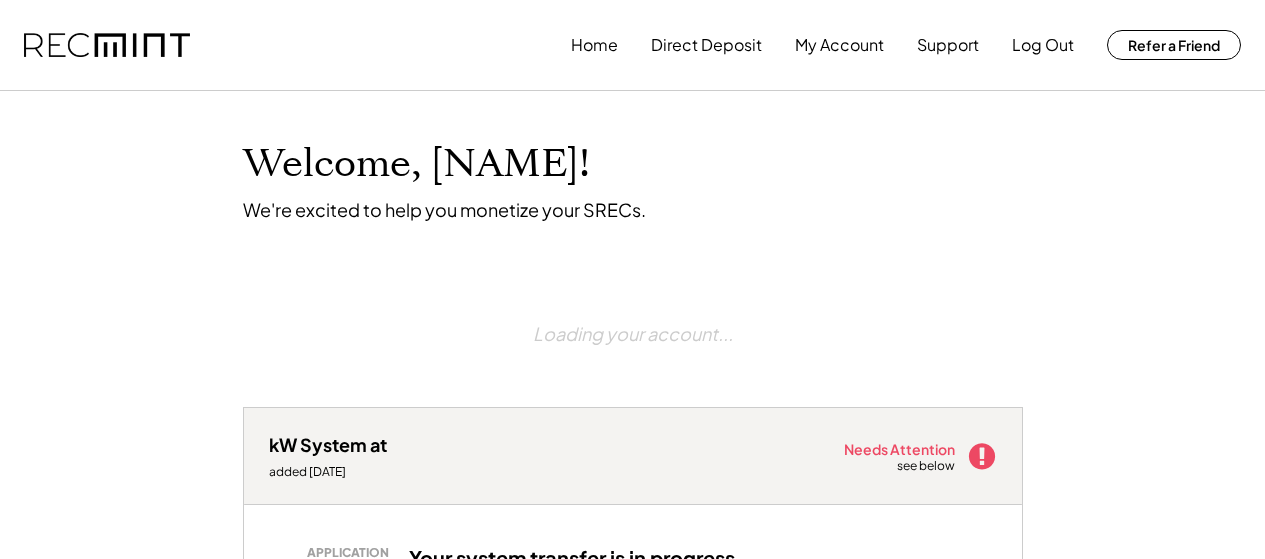 scroll, scrollTop: 0, scrollLeft: 0, axis: both 